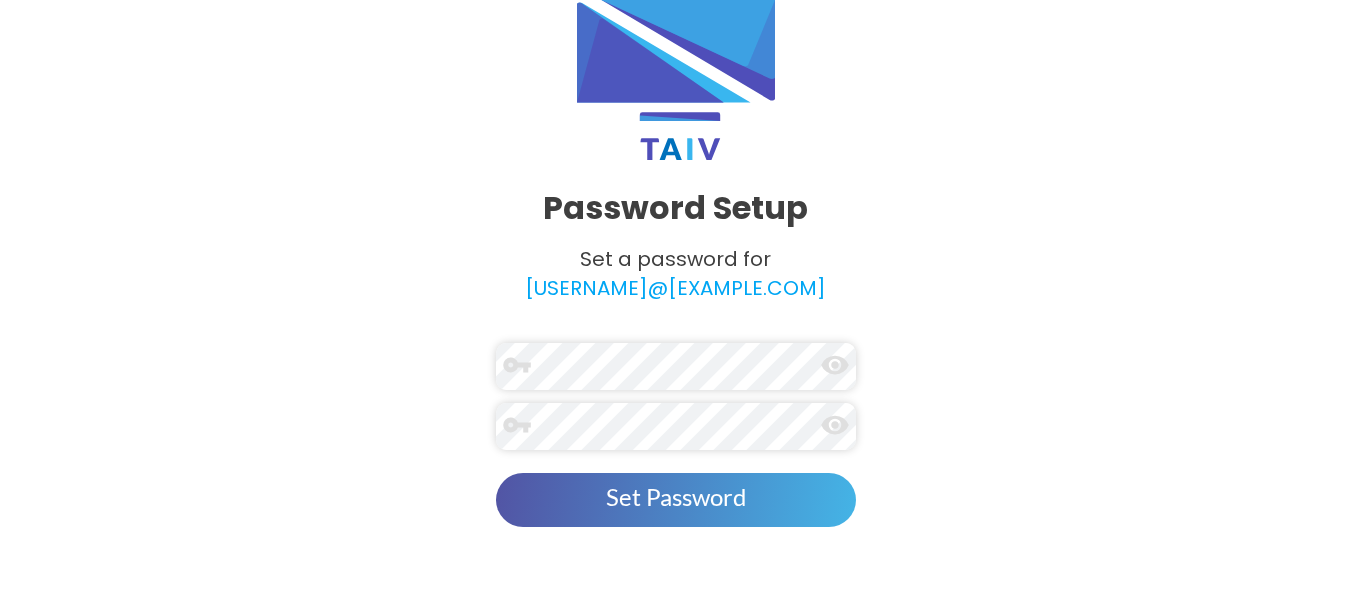 scroll, scrollTop: 0, scrollLeft: 0, axis: both 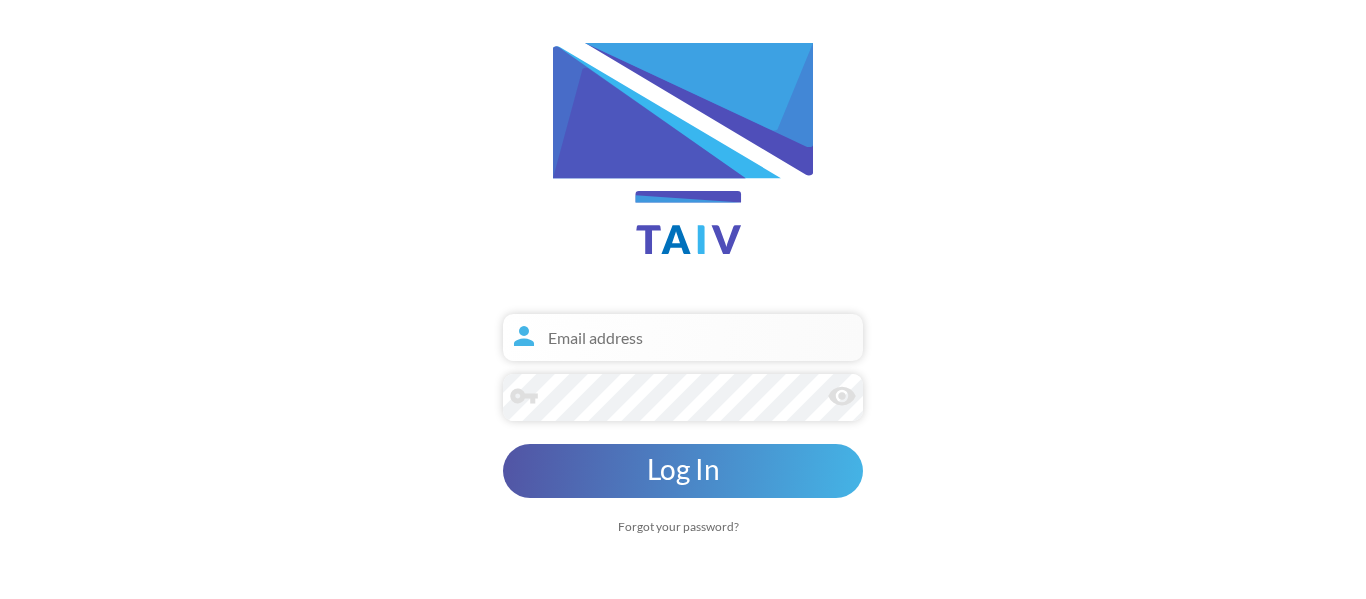 click at bounding box center [683, 337] 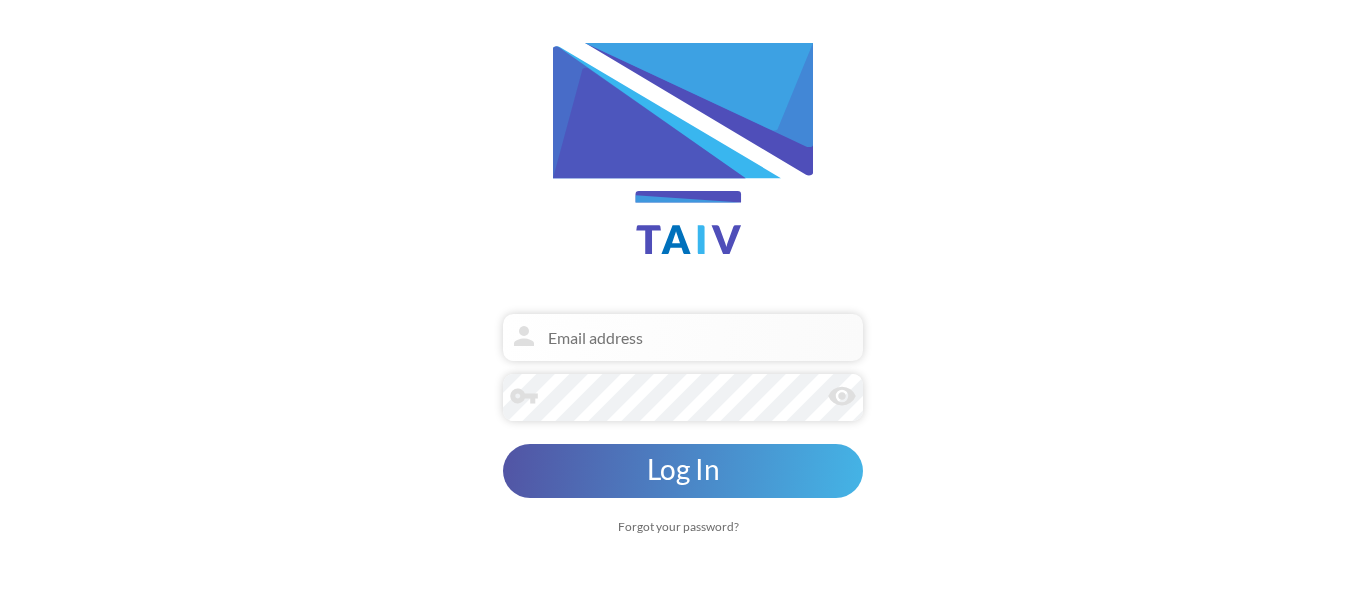 click at bounding box center (683, 337) 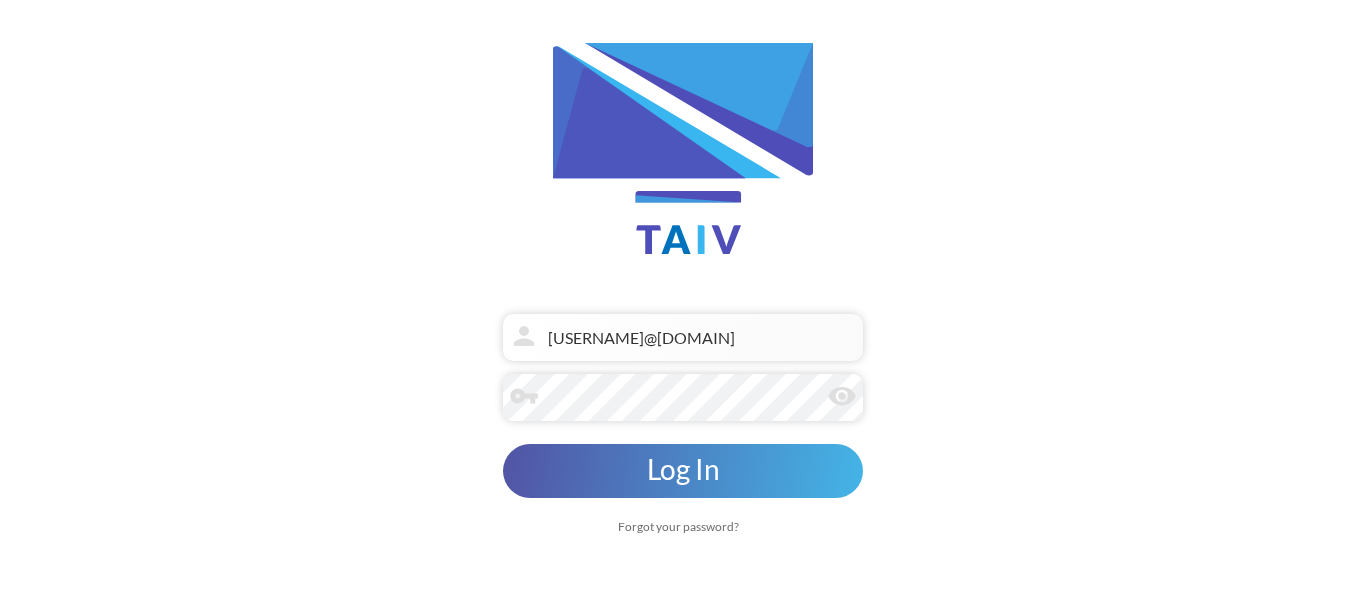 type on "[USERNAME]@[DOMAIN]" 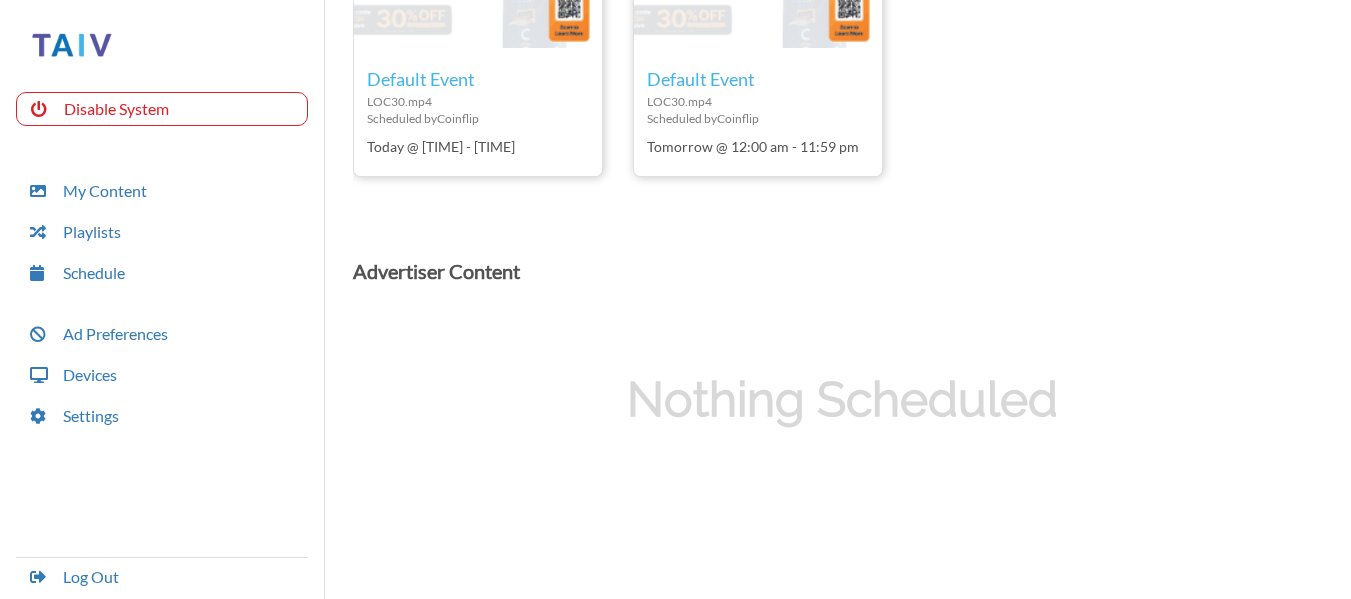 scroll, scrollTop: 200, scrollLeft: 0, axis: vertical 